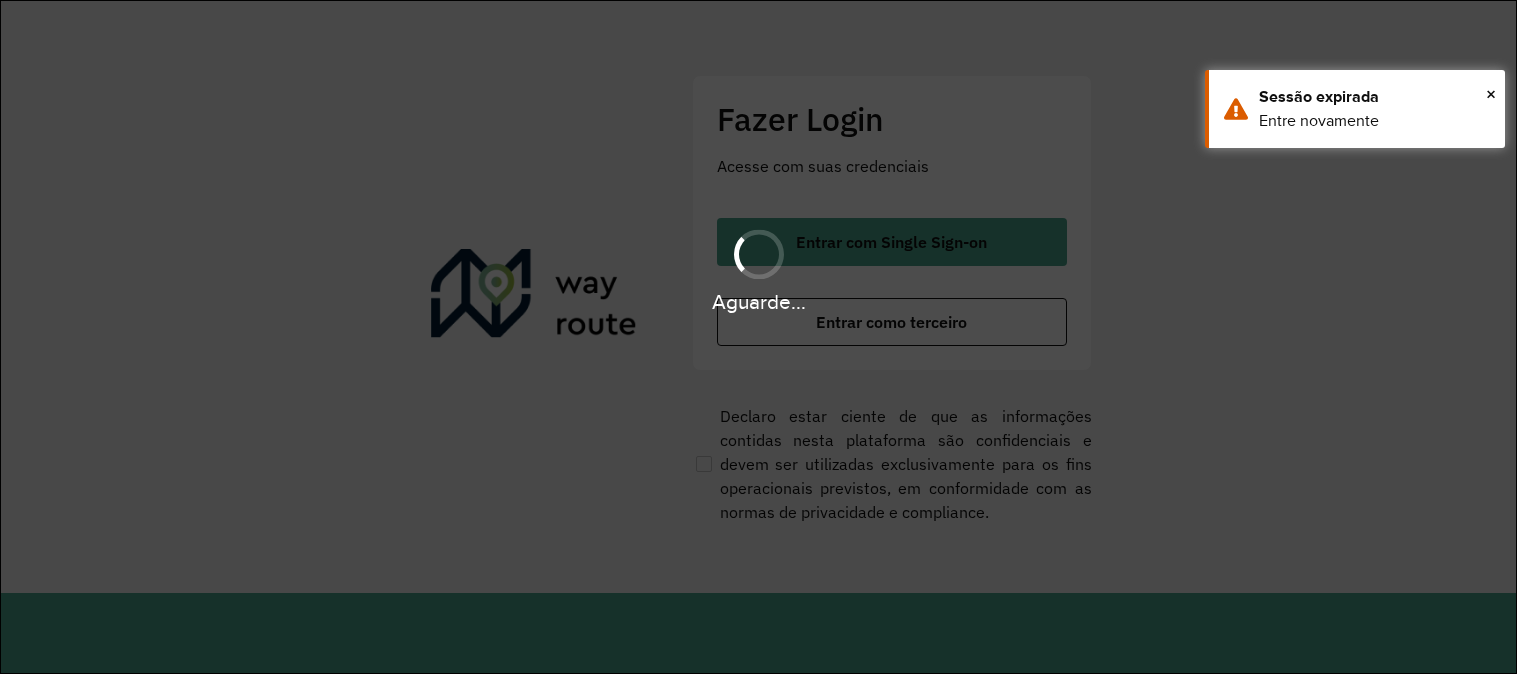 scroll, scrollTop: 0, scrollLeft: 0, axis: both 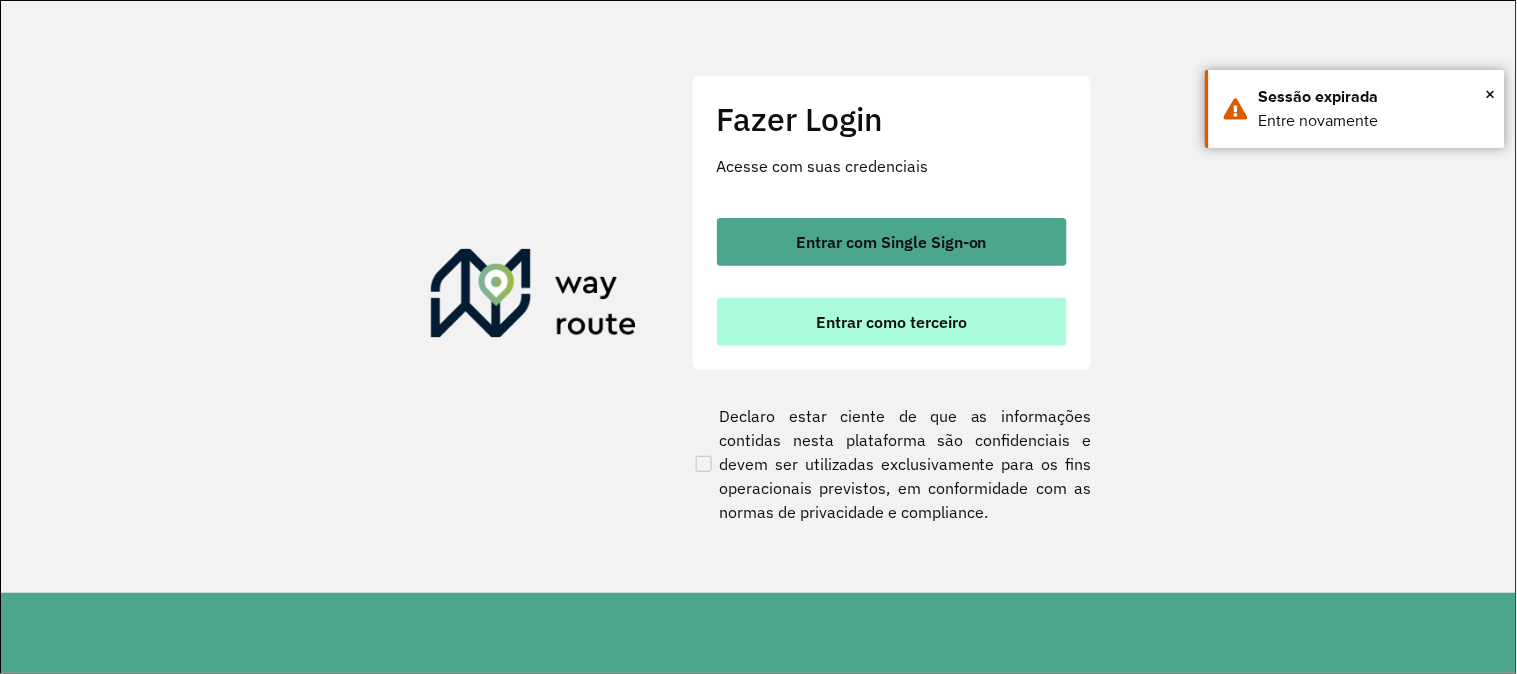 click on "Entrar como terceiro" at bounding box center [892, 322] 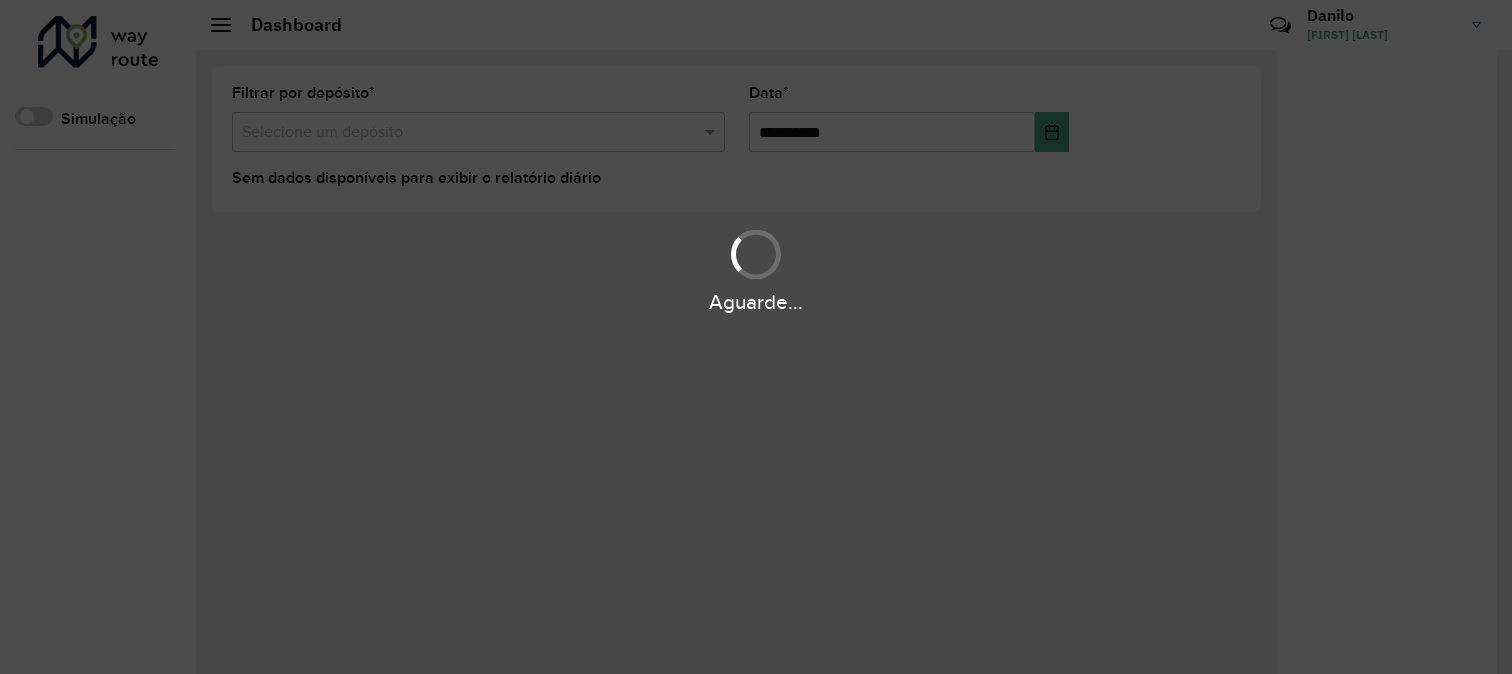 scroll, scrollTop: 0, scrollLeft: 0, axis: both 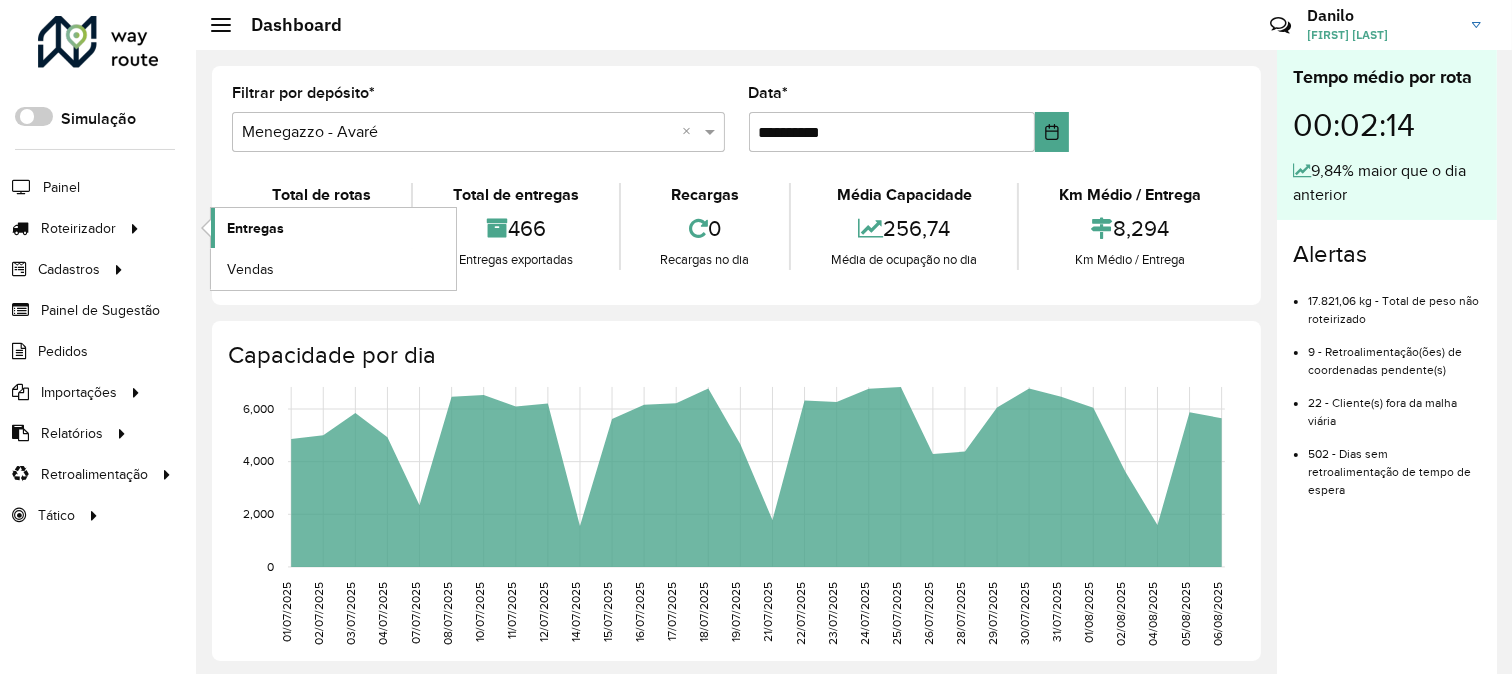 click on "Entregas" 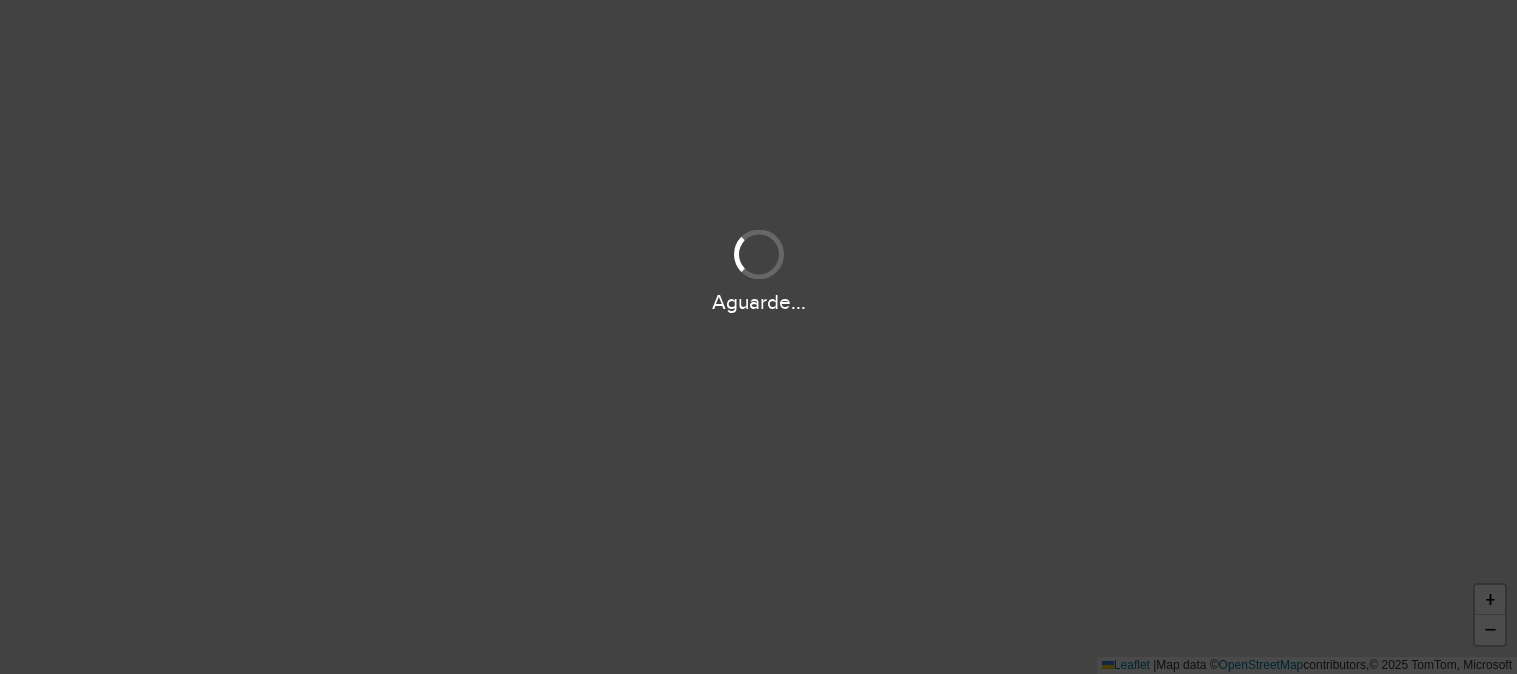 scroll, scrollTop: 0, scrollLeft: 0, axis: both 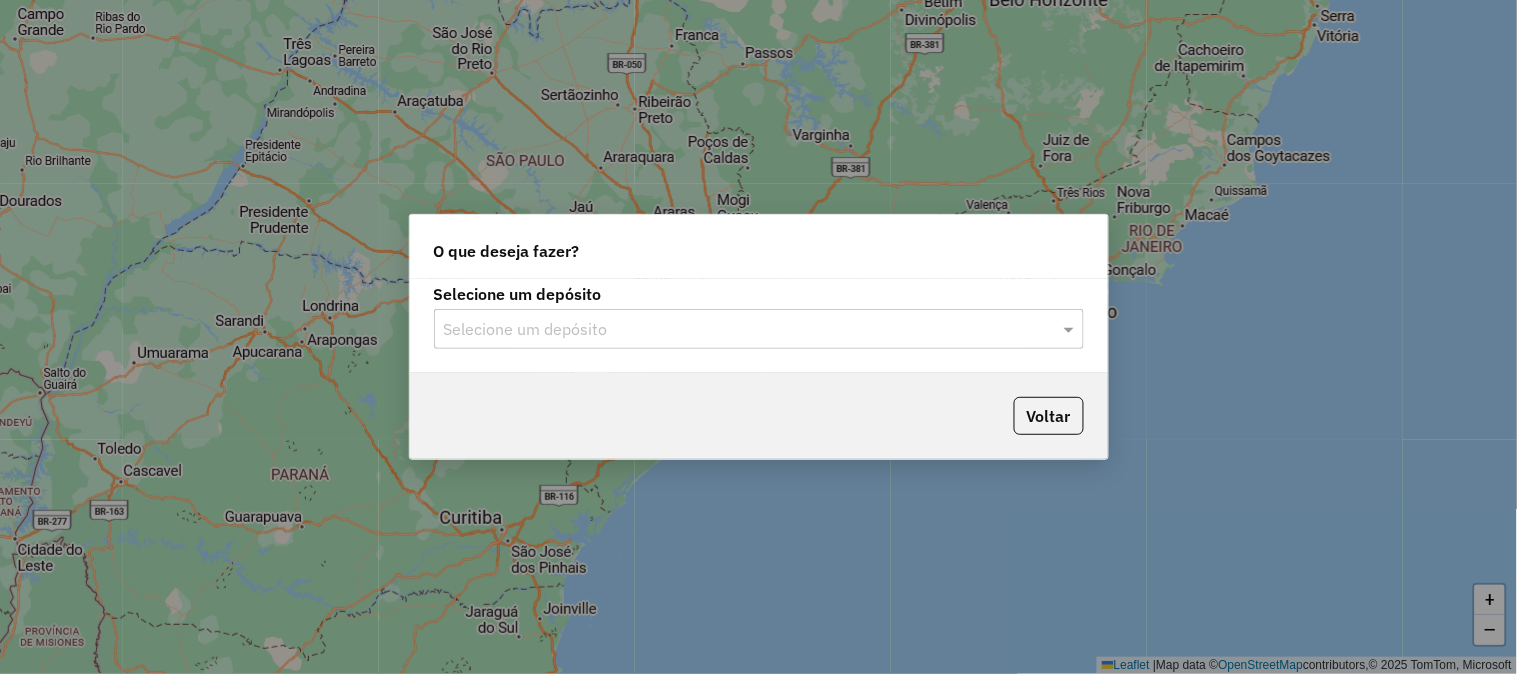 click on "Selecione um depósito Selecione um depósito" 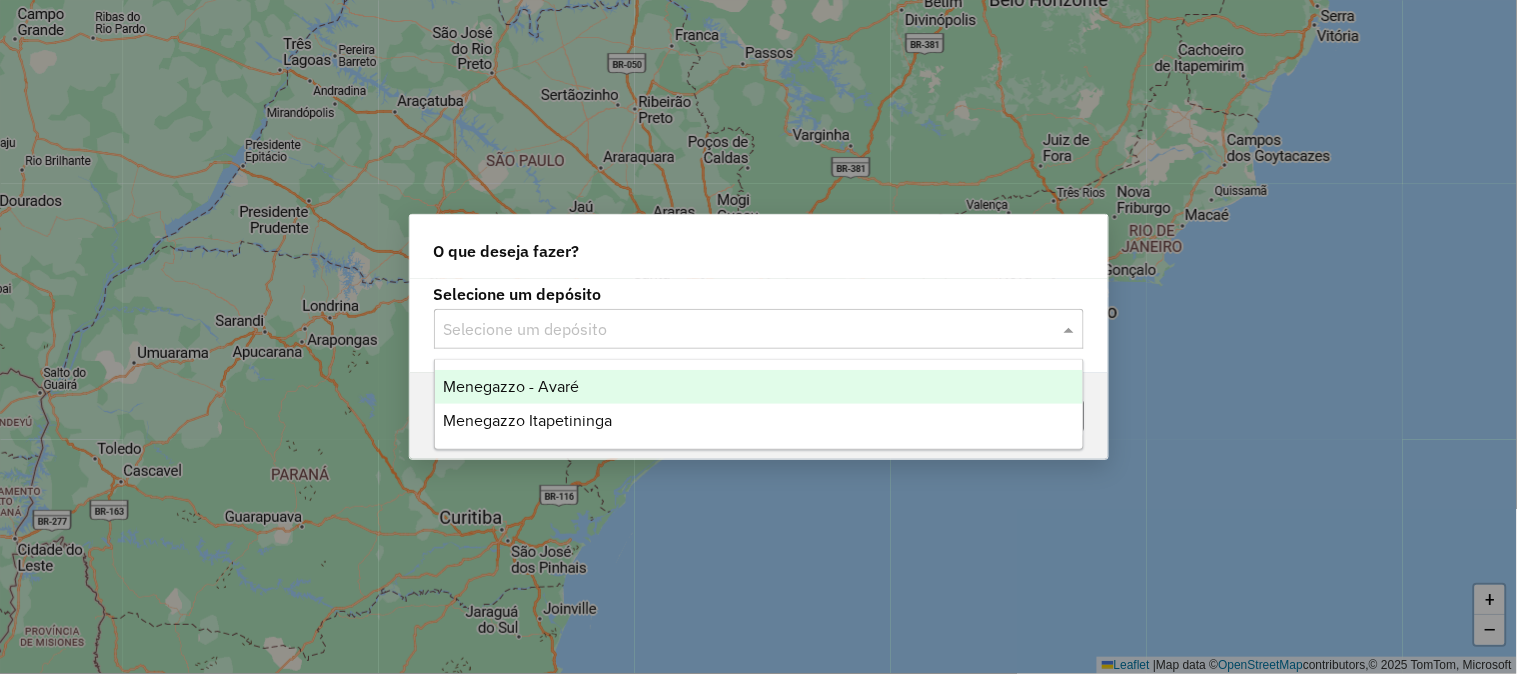 click 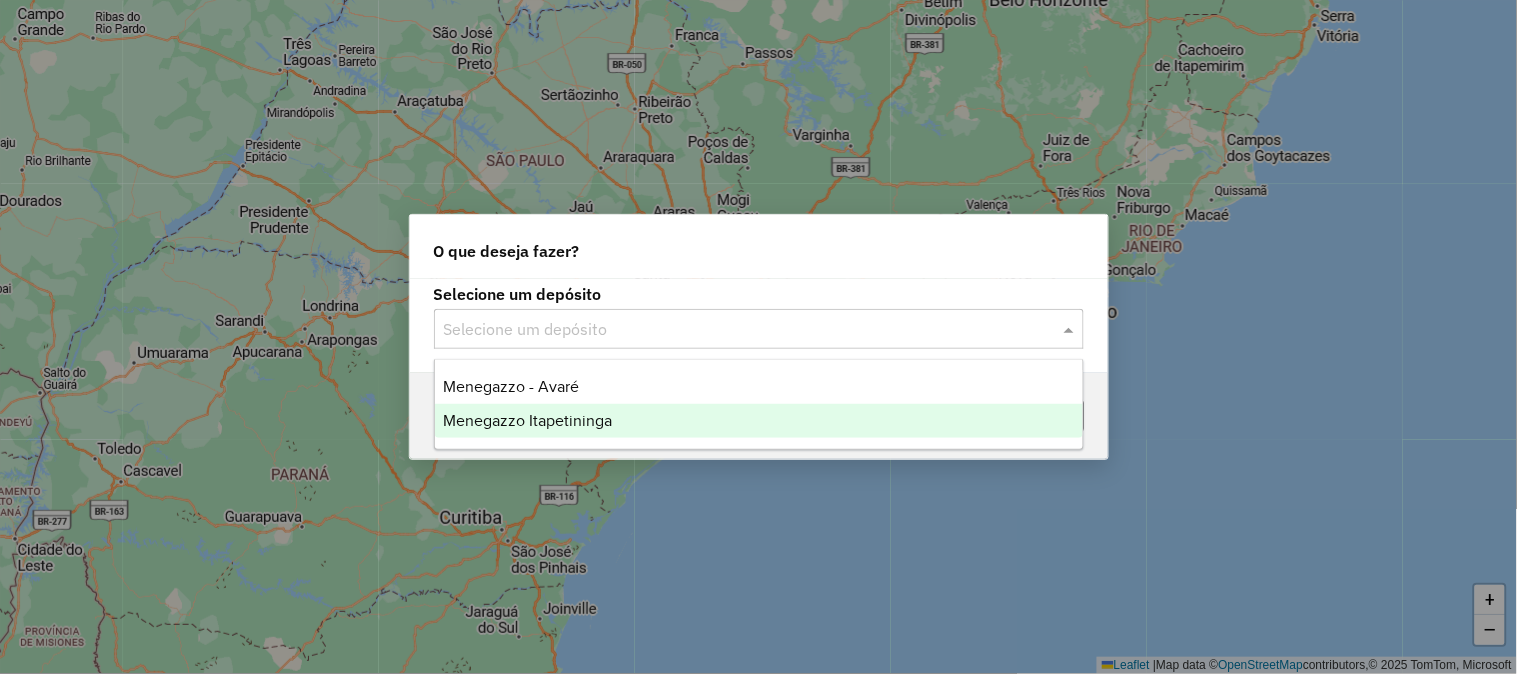 click on "Menegazzo Itapetininga" at bounding box center (759, 421) 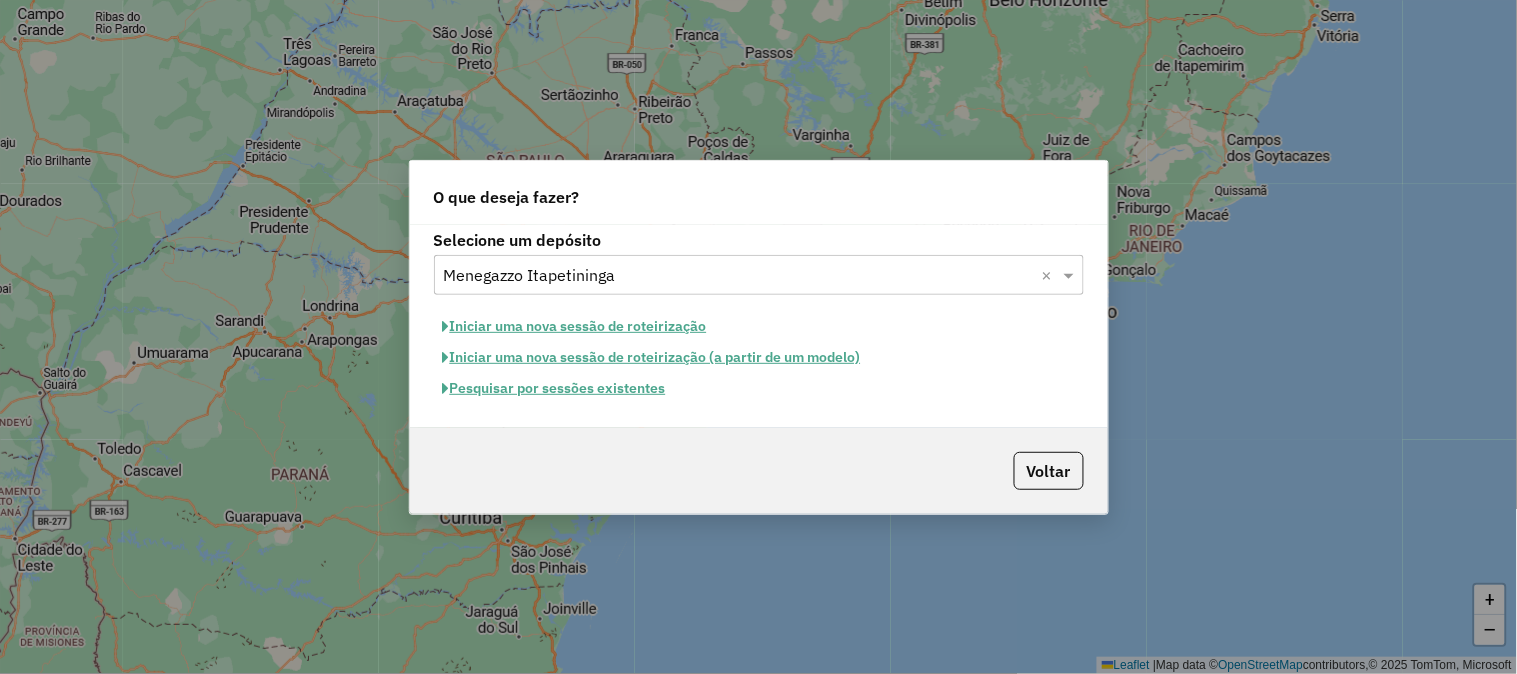 click on "Pesquisar por sessões existentes" 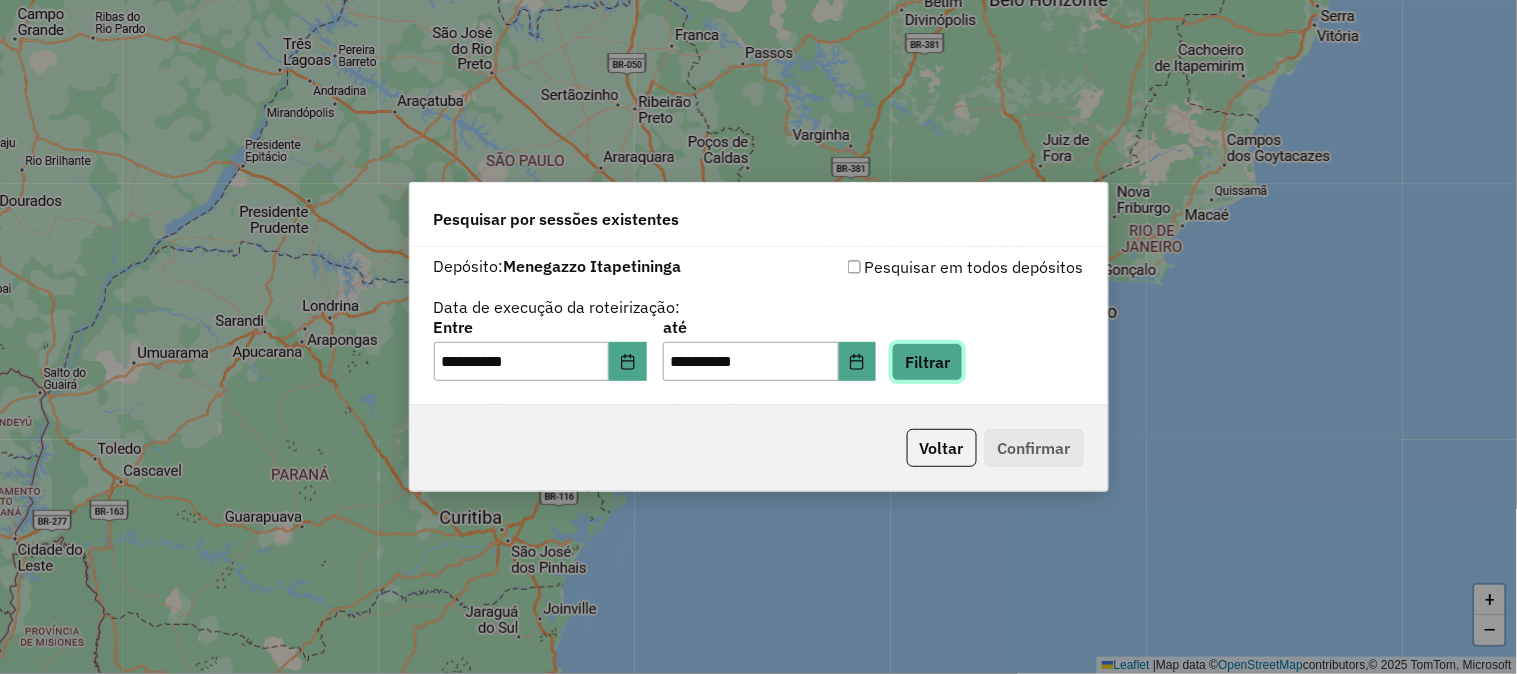 click on "Filtrar" 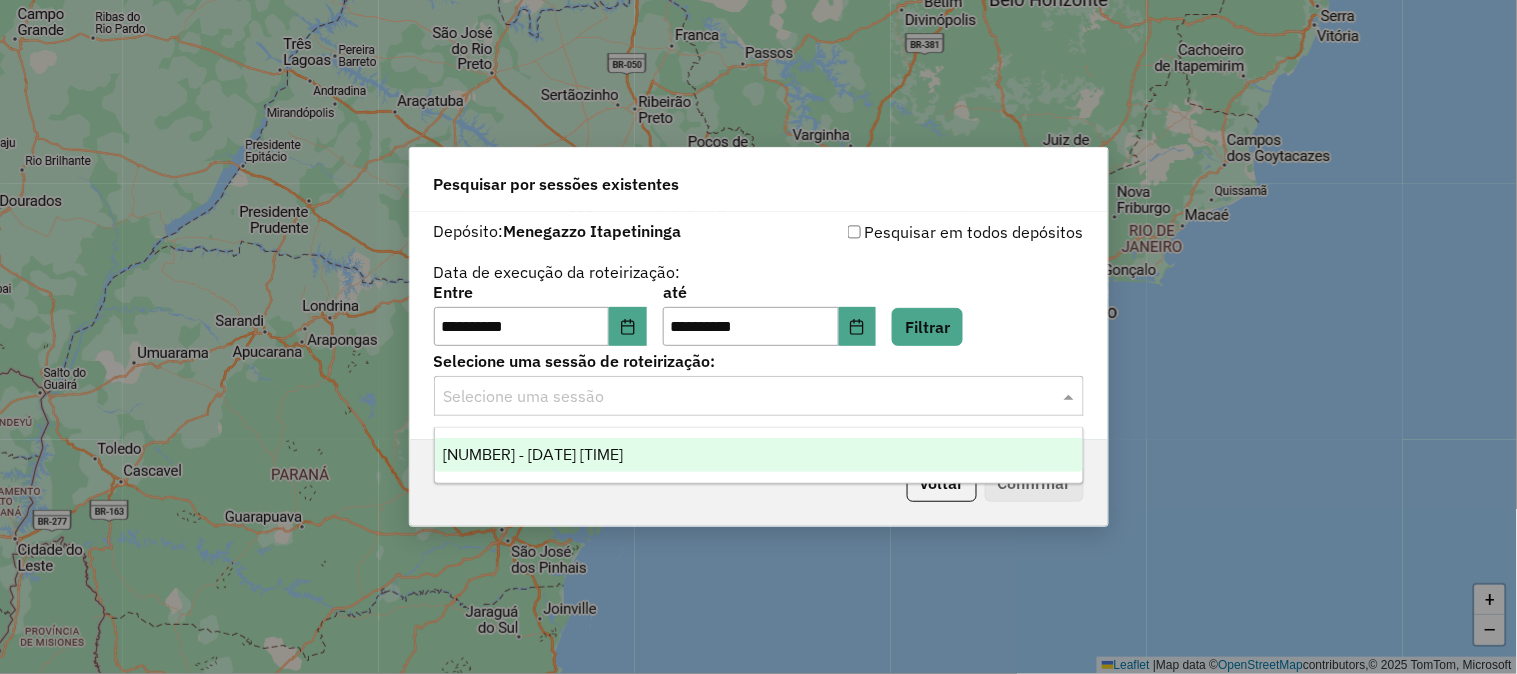 click 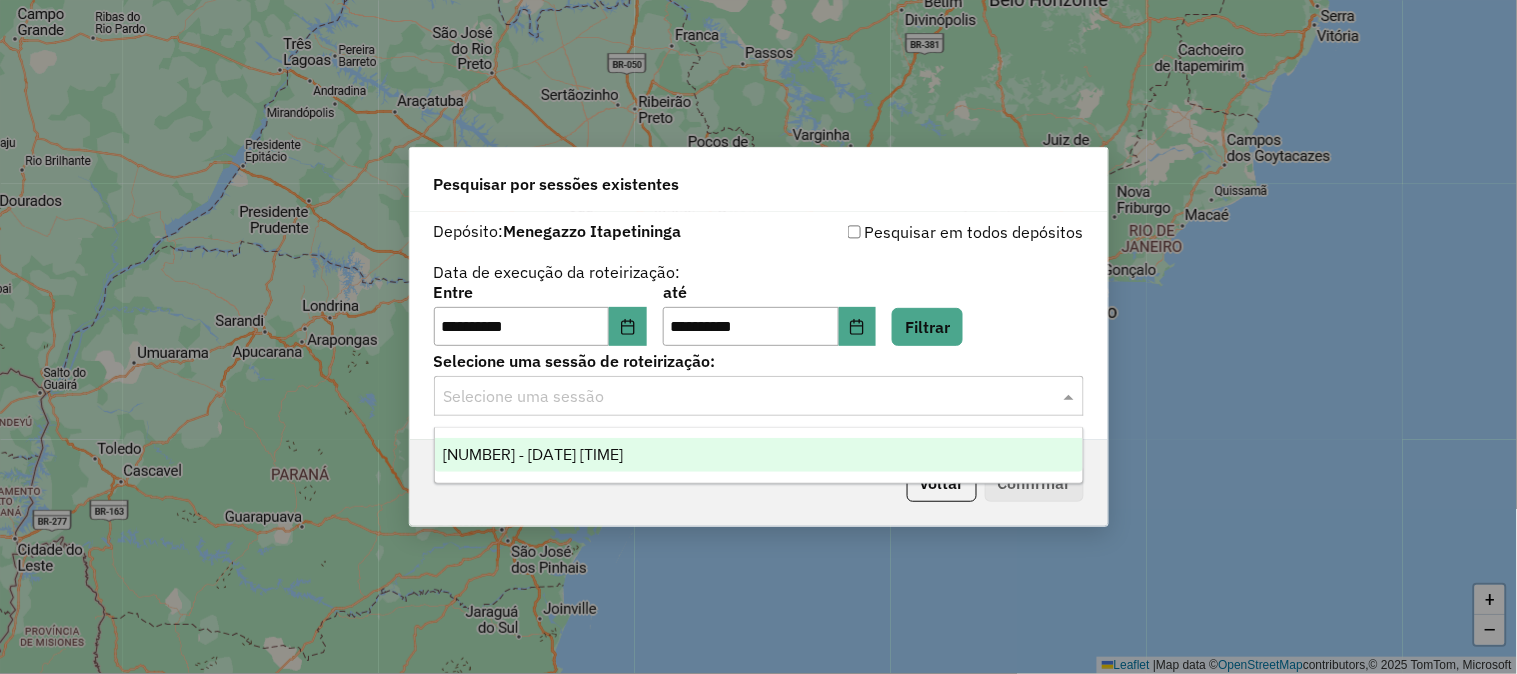 click on "975362 - 06/08/2025 17:45" at bounding box center [759, 455] 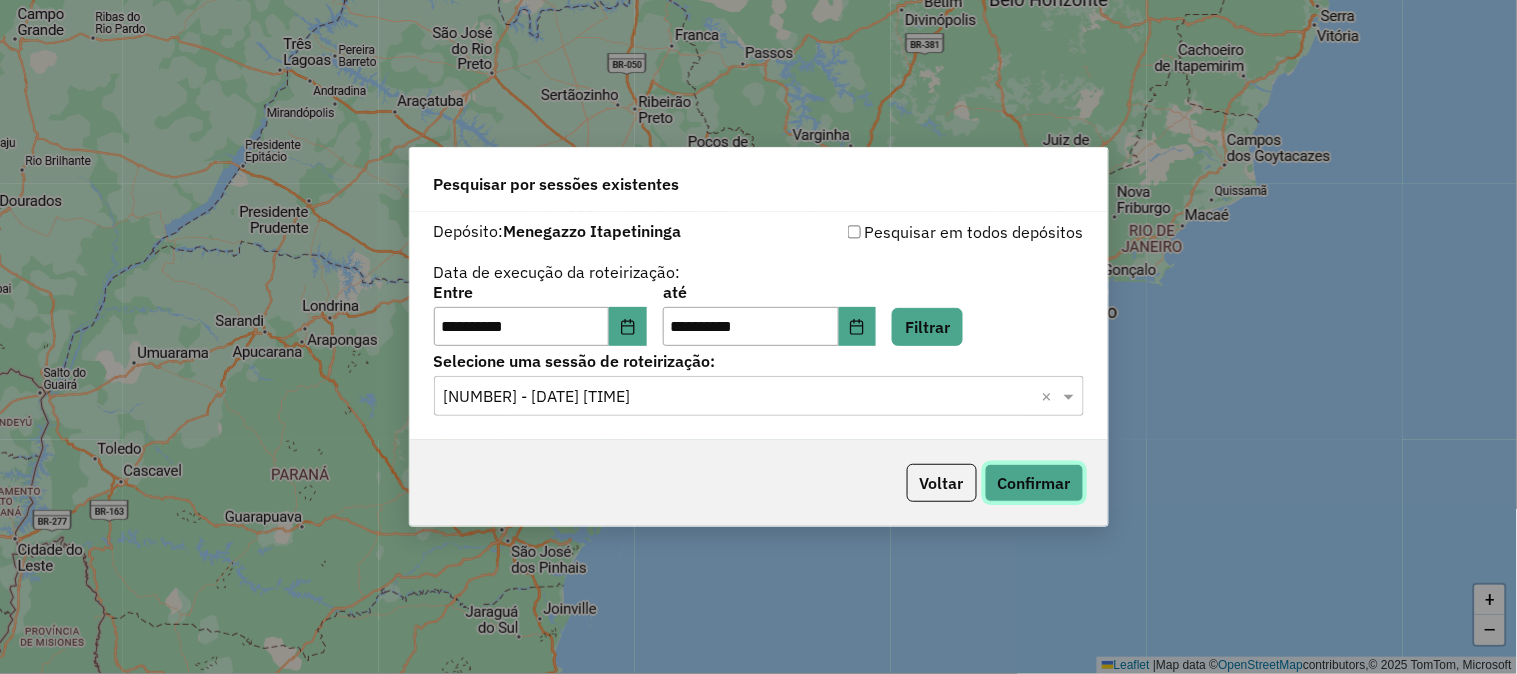 click on "Confirmar" 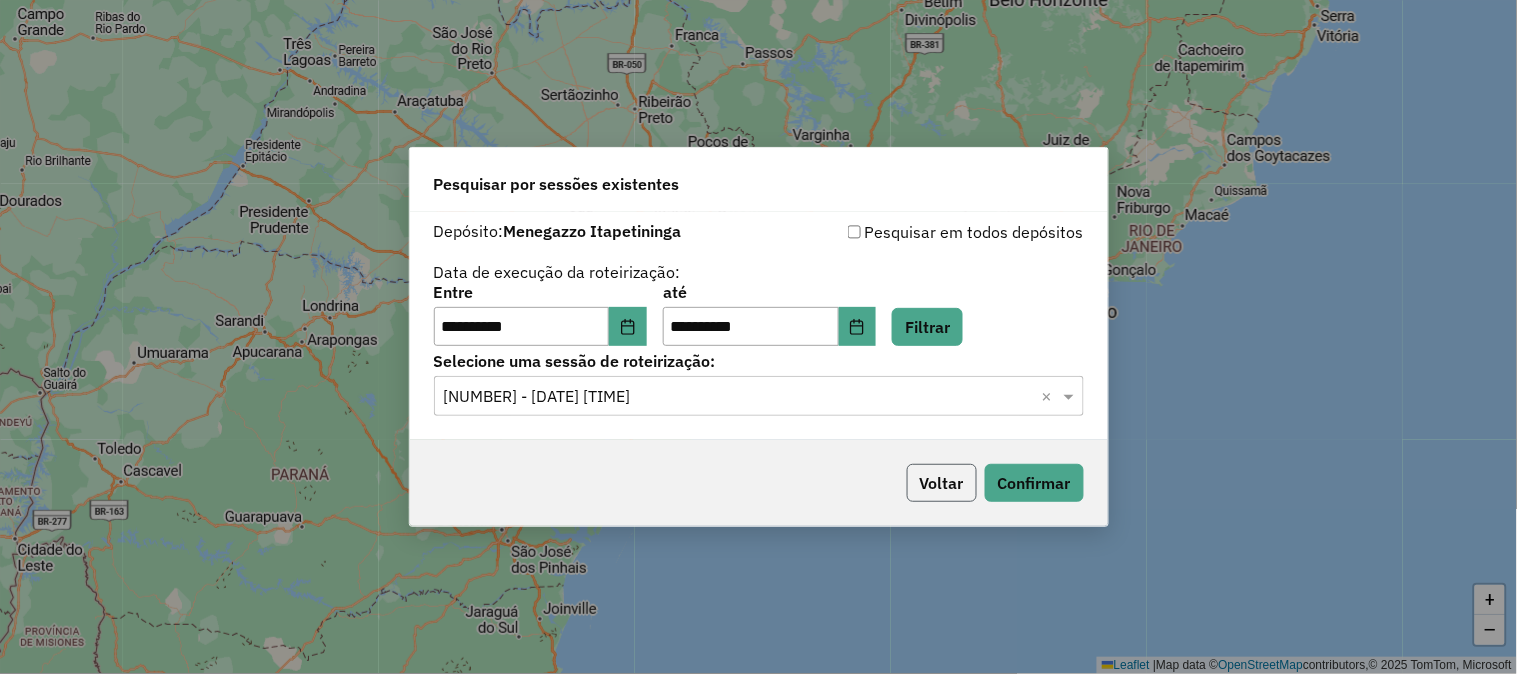 click on "Voltar" 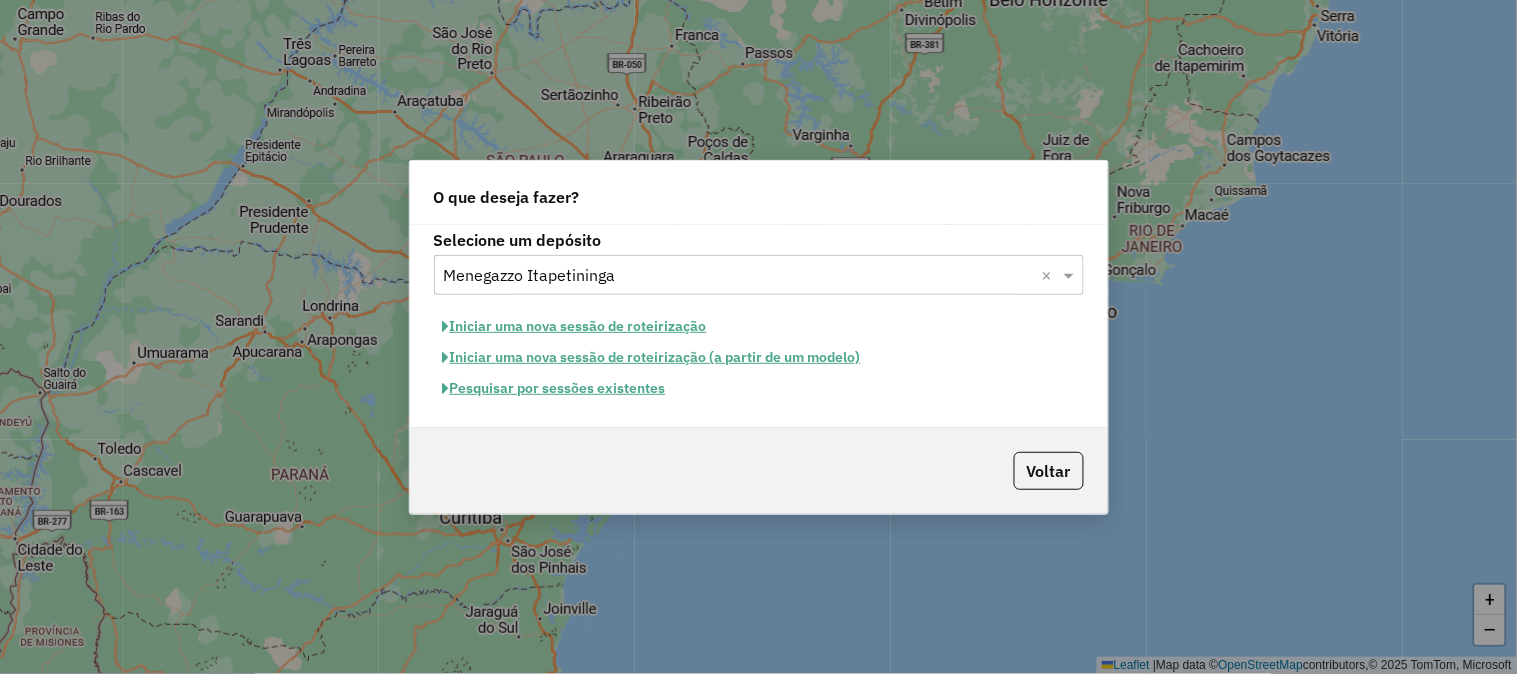 click on "O que deseja fazer? Selecione um depósito Selecione um depósito × Menegazzo Itapetininga ×  Iniciar uma nova sessão de roteirização   Iniciar uma nova sessão de roteirização (a partir de um modelo)   Pesquisar por sessões existentes   Voltar" 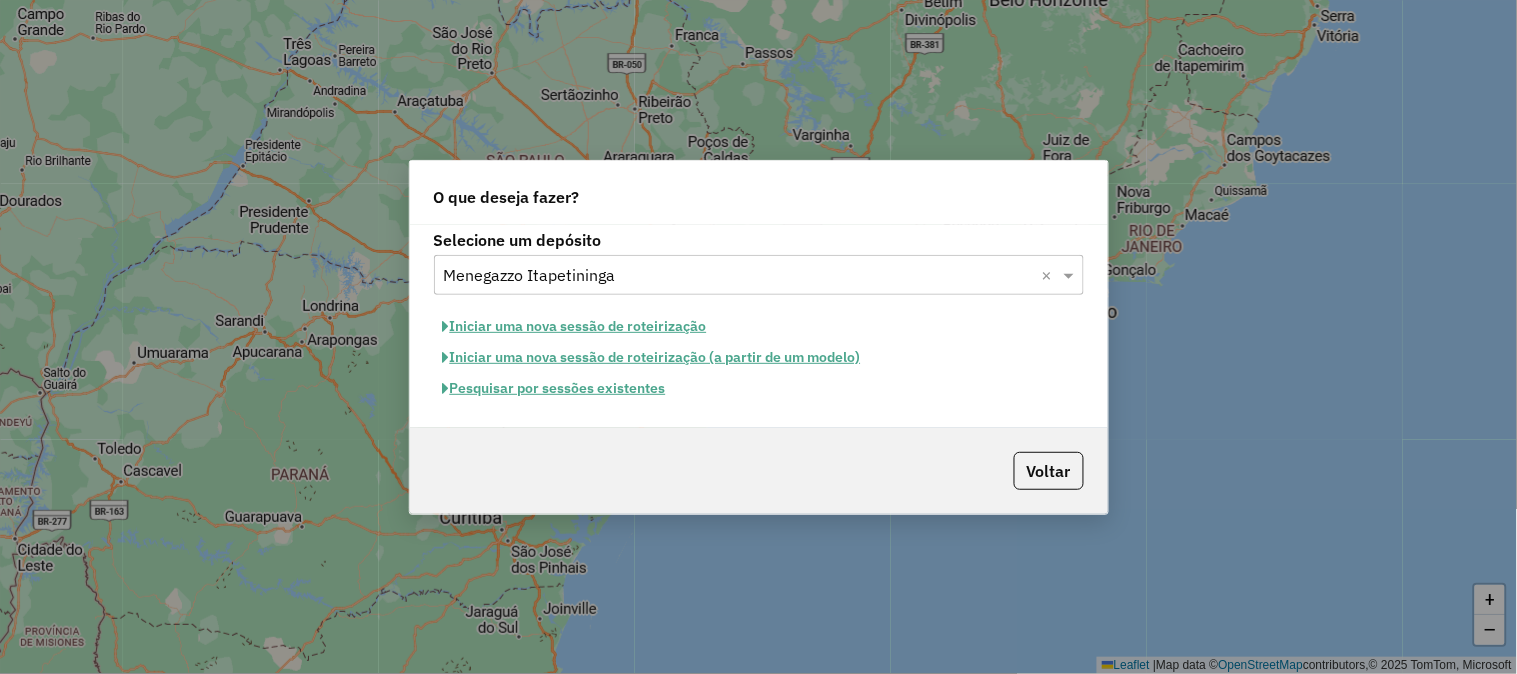 click 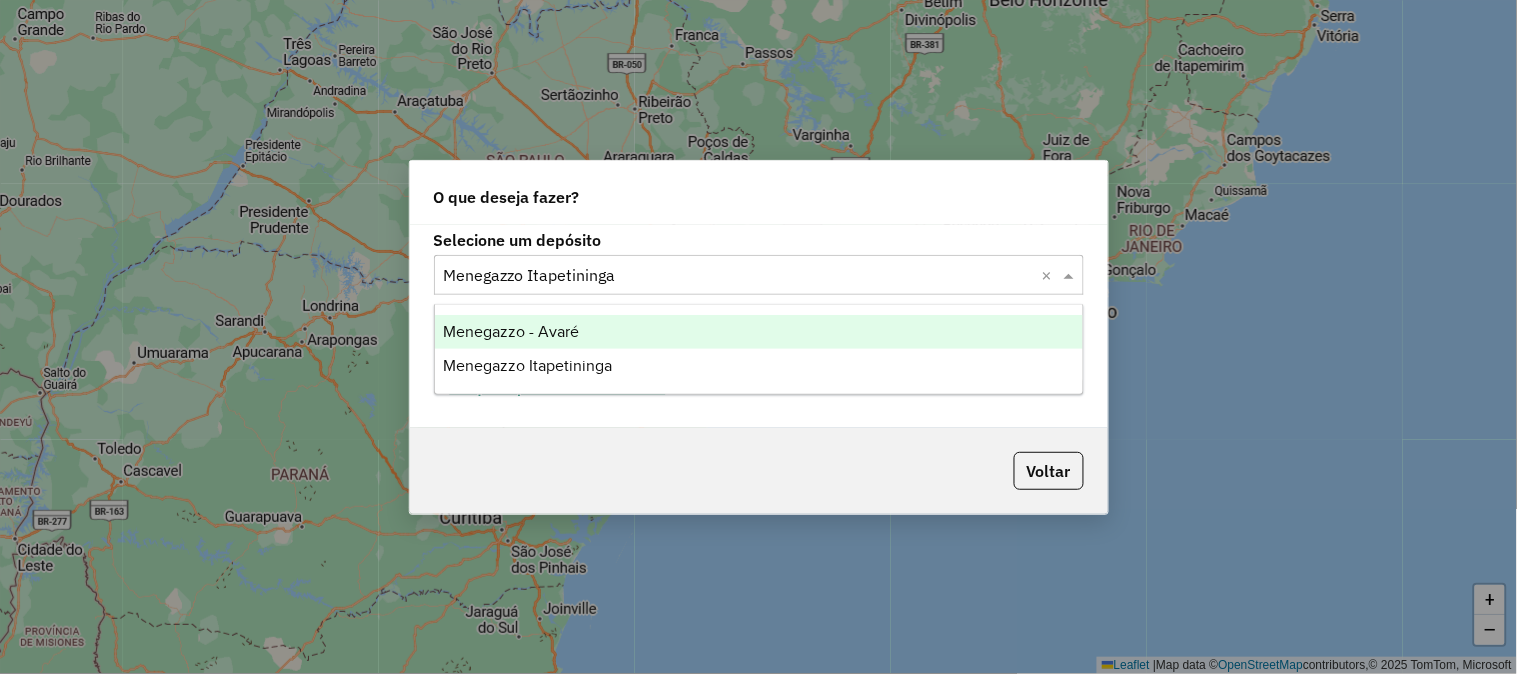 click on "Menegazzo - Avaré" at bounding box center [759, 332] 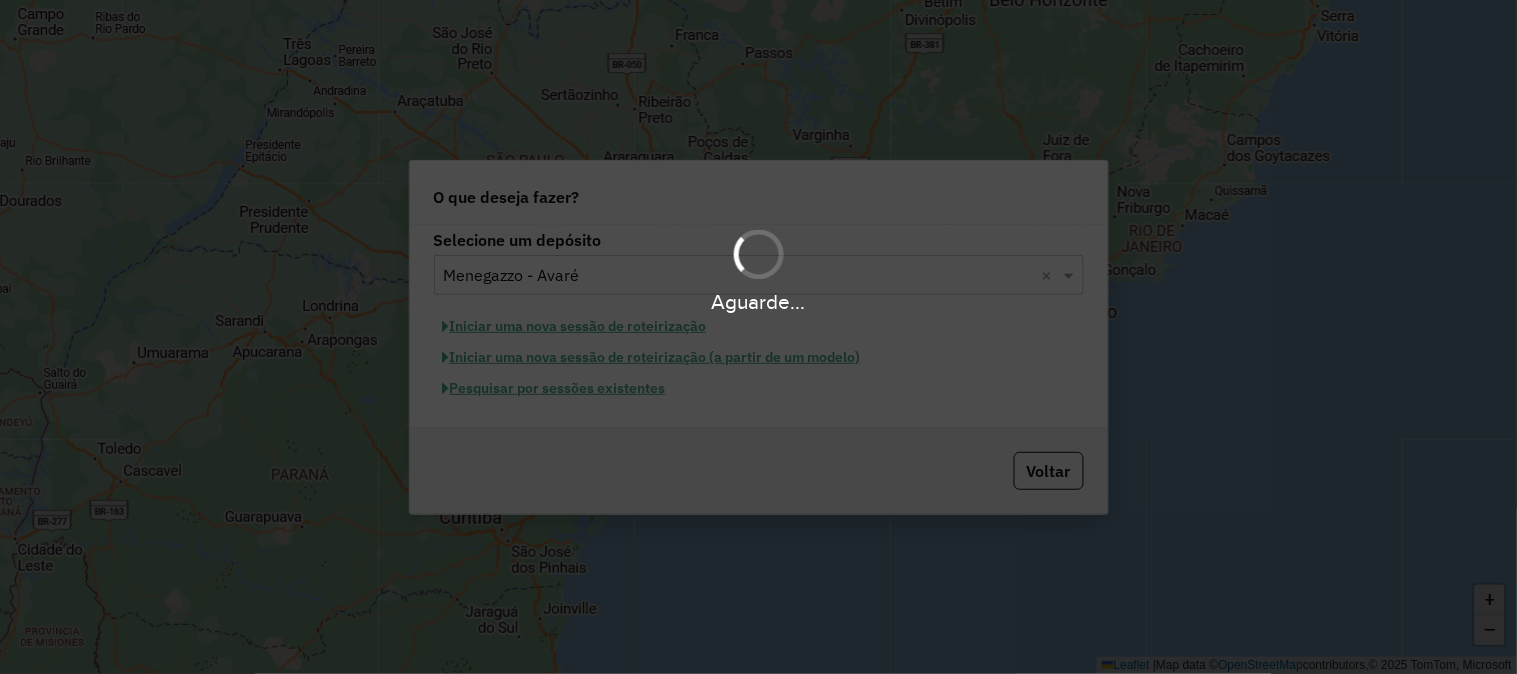 click on "Aguarde..." at bounding box center [758, 337] 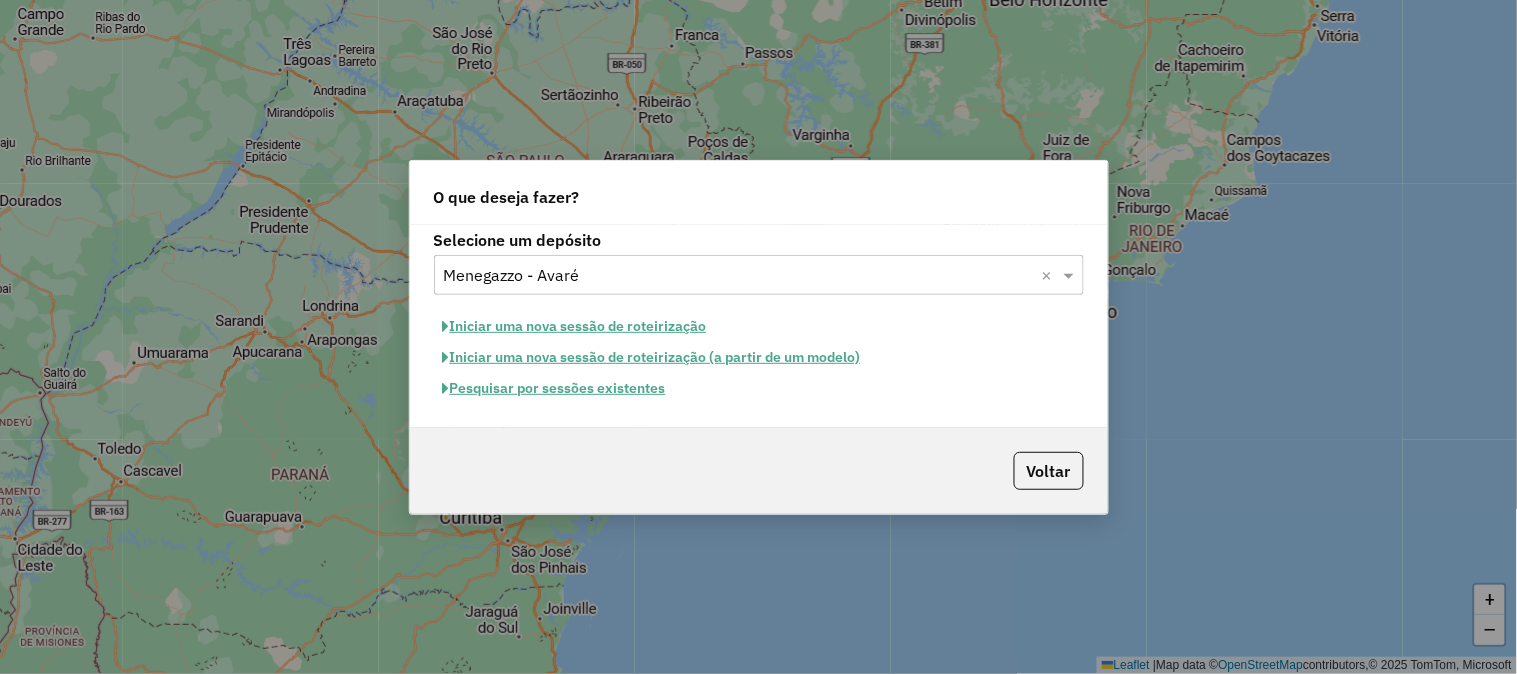 click on "Pesquisar por sessões existentes" 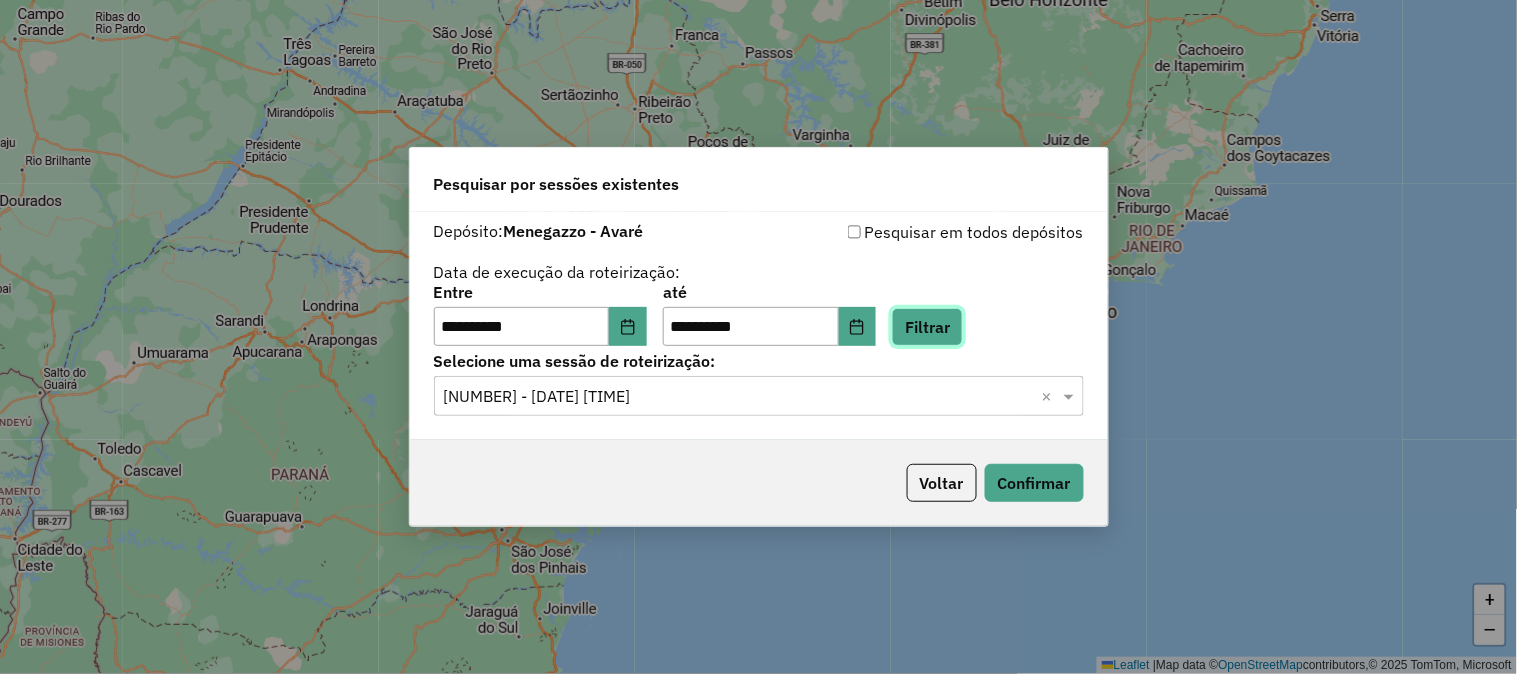 click on "Filtrar" 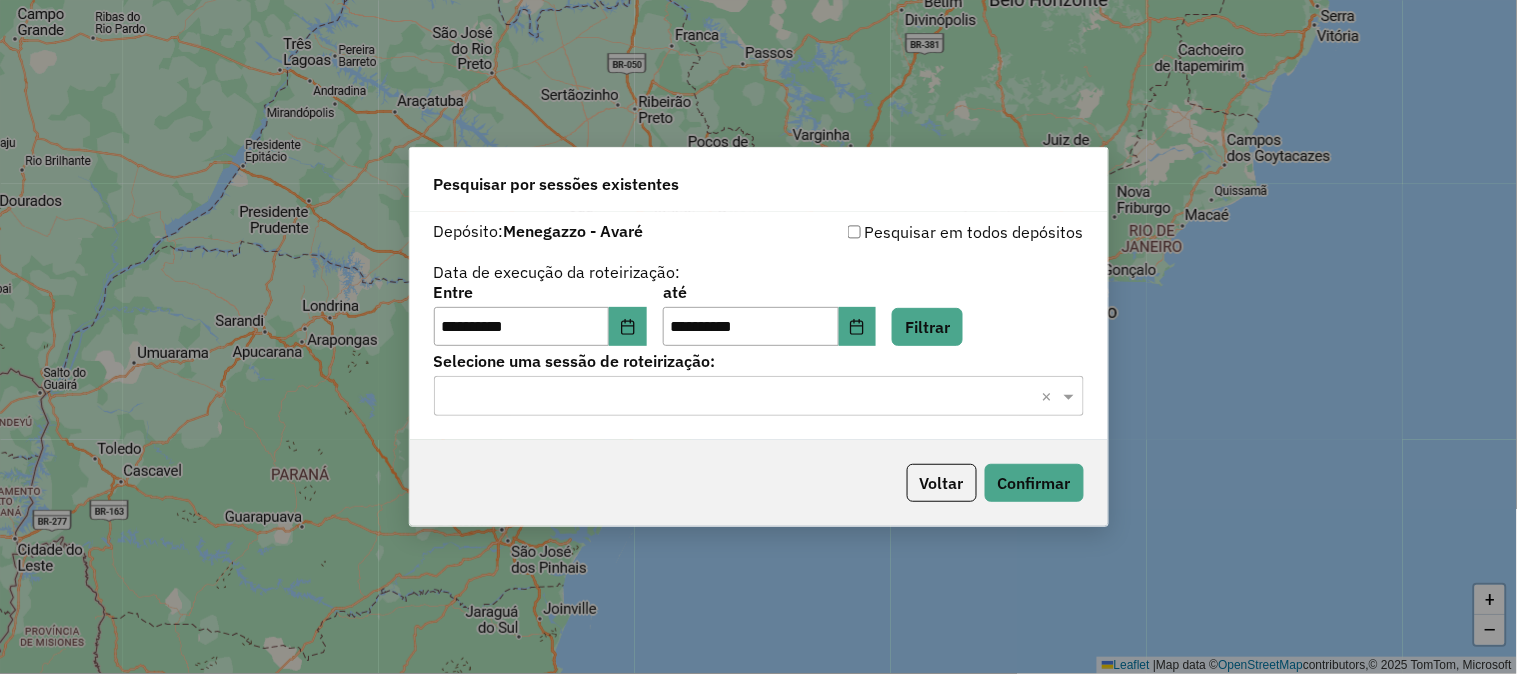 click 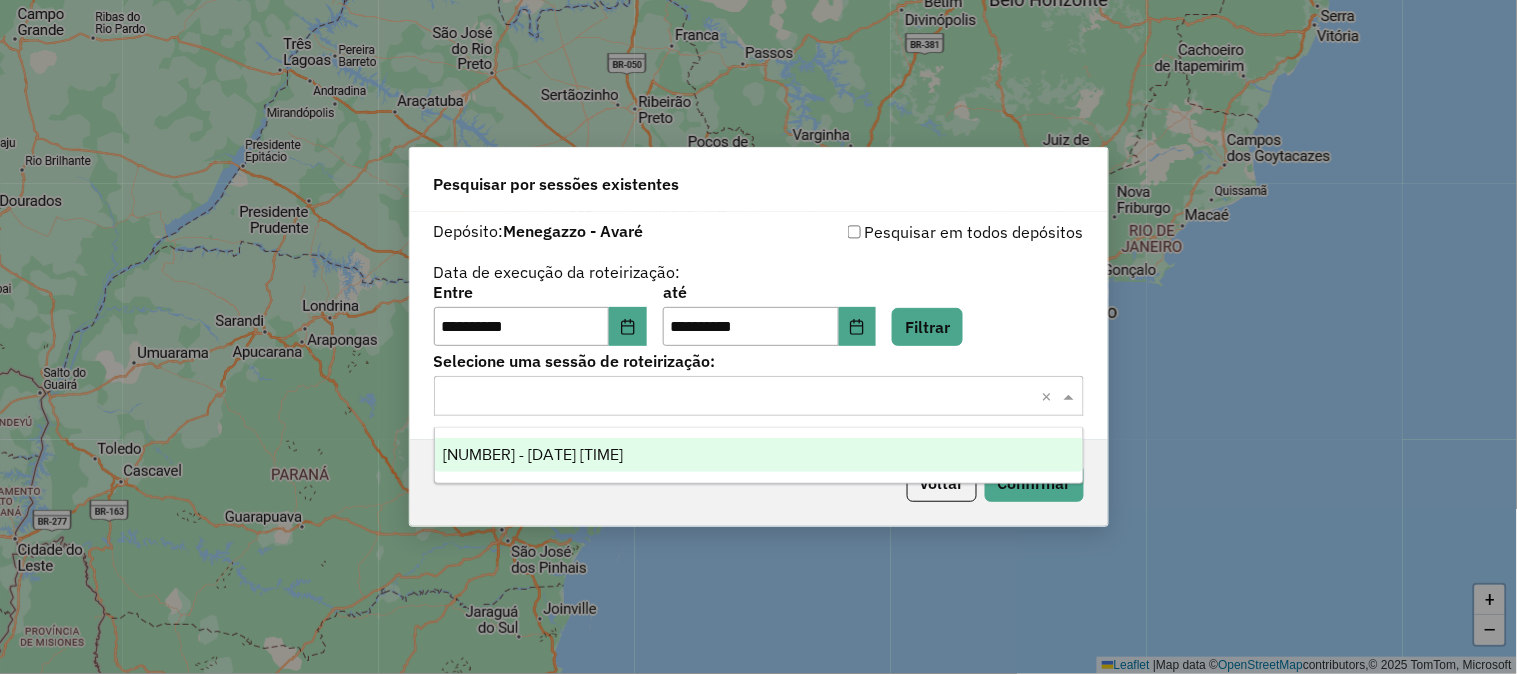 click on "975622 - 06/08/2025 18:53" at bounding box center [759, 455] 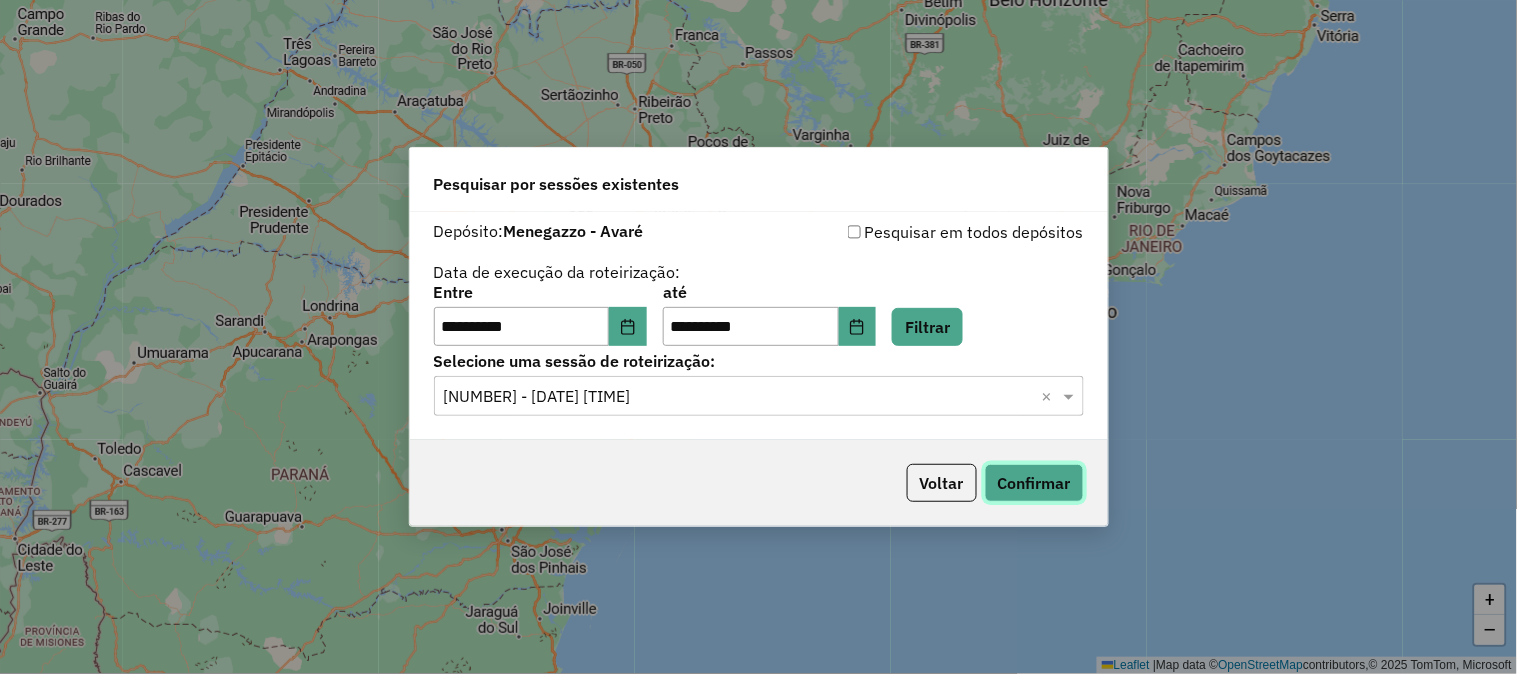 click on "Confirmar" 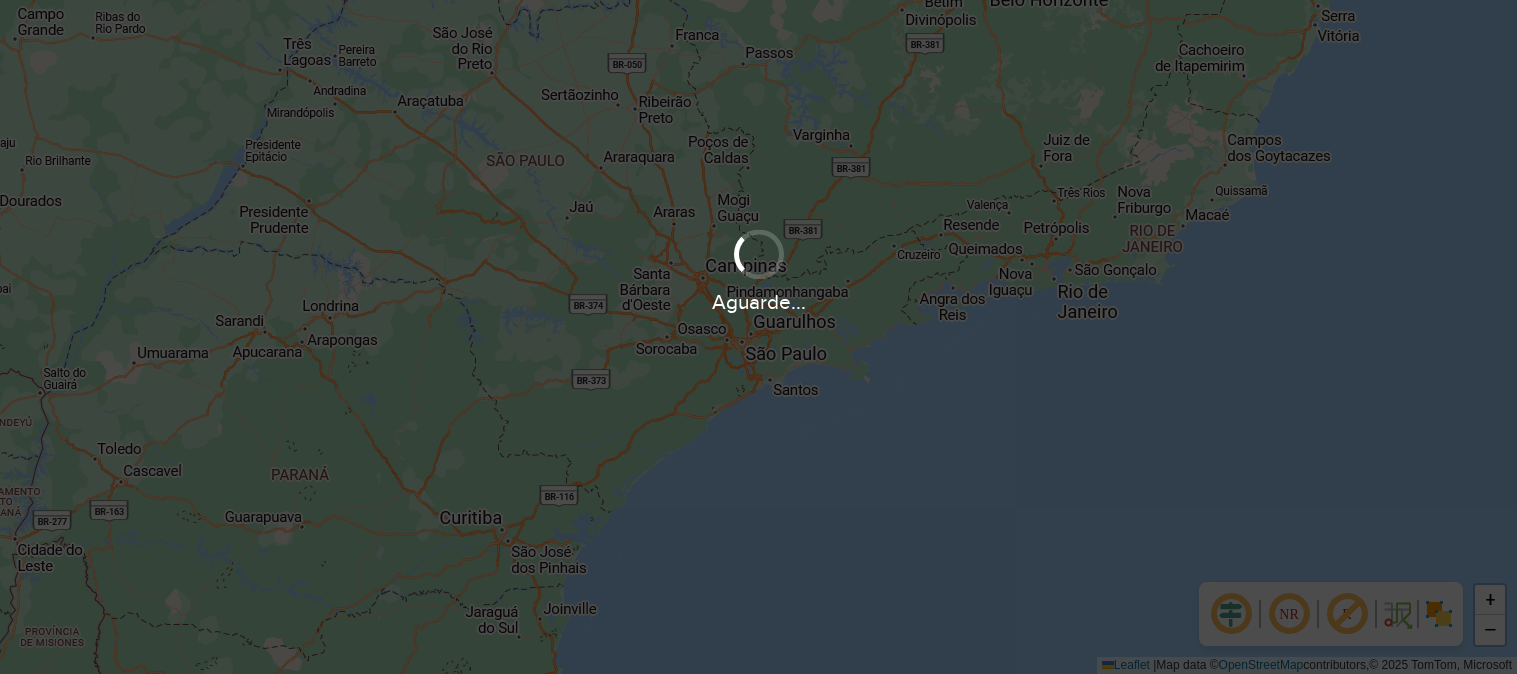 scroll, scrollTop: 0, scrollLeft: 0, axis: both 